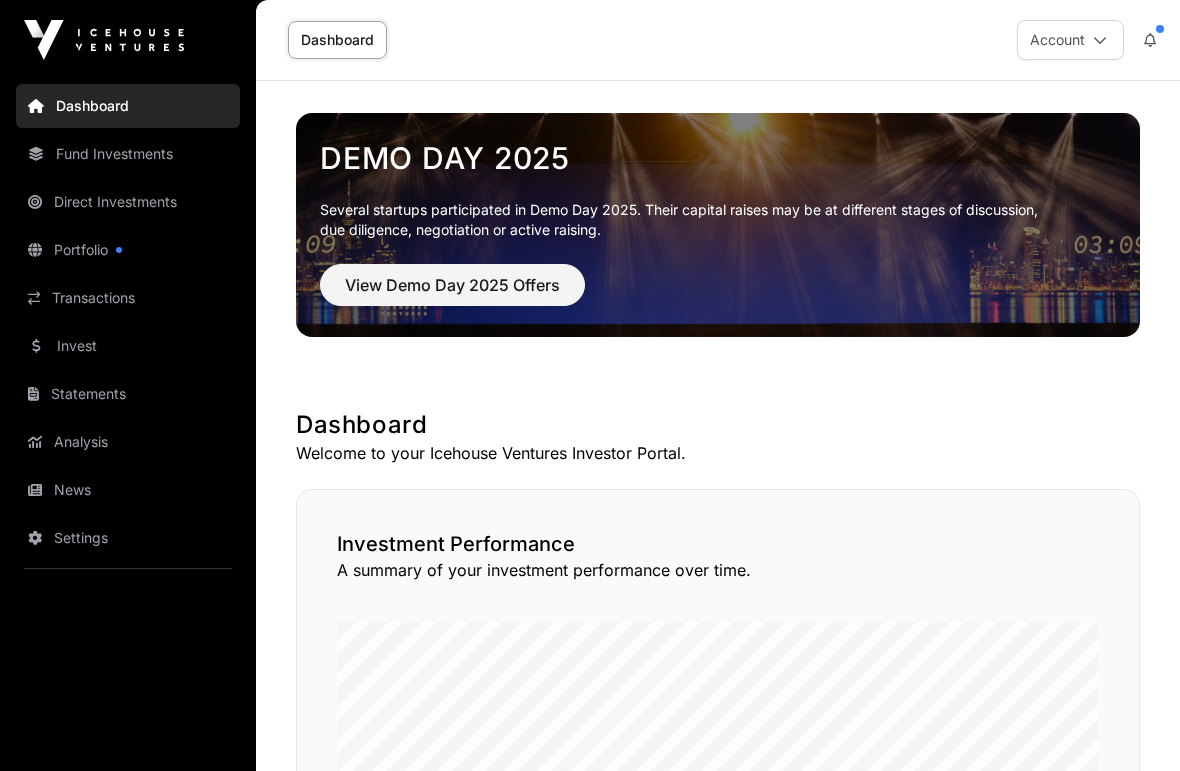 scroll, scrollTop: 0, scrollLeft: 0, axis: both 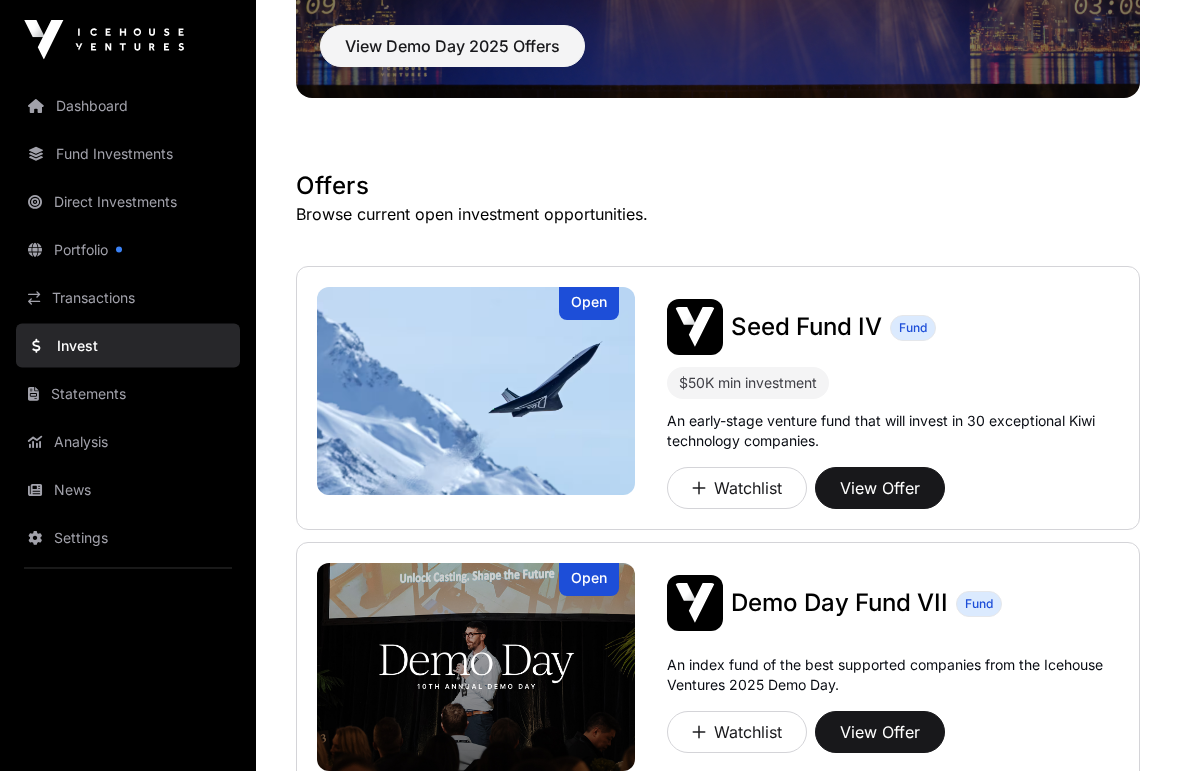 click on "View Offer" 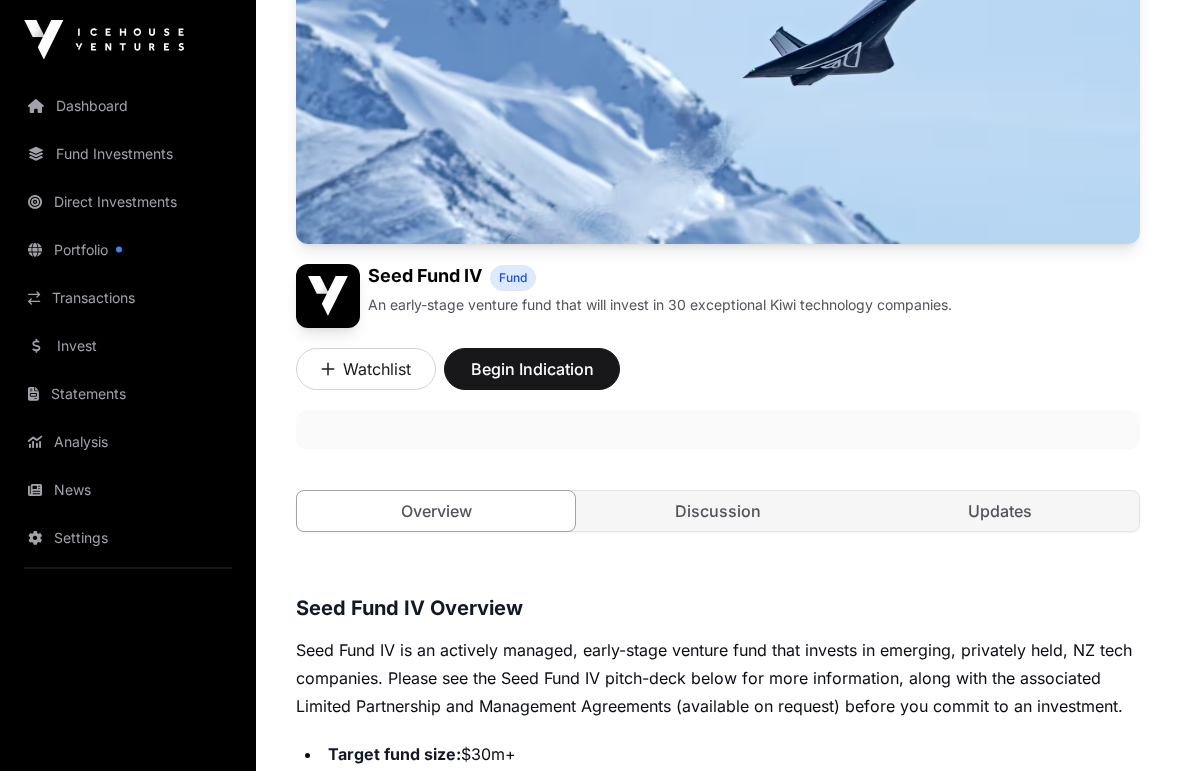 scroll, scrollTop: 339, scrollLeft: 0, axis: vertical 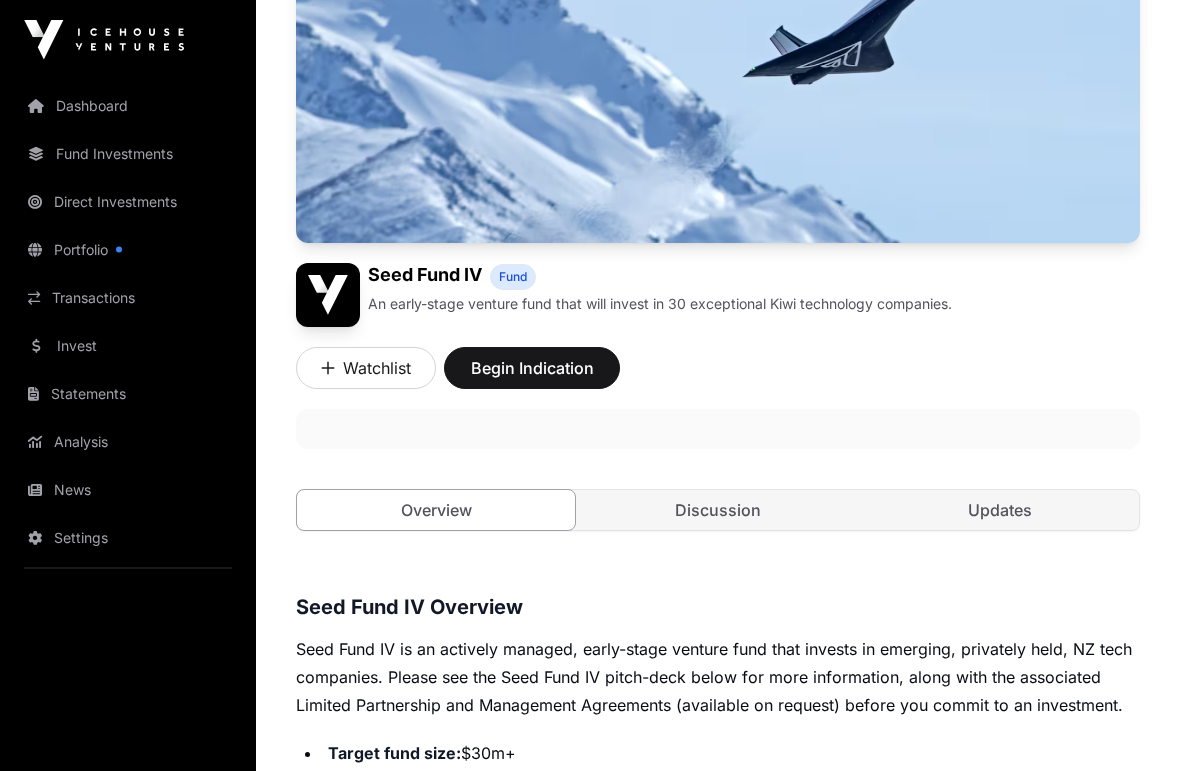 click on "Begin Indication" 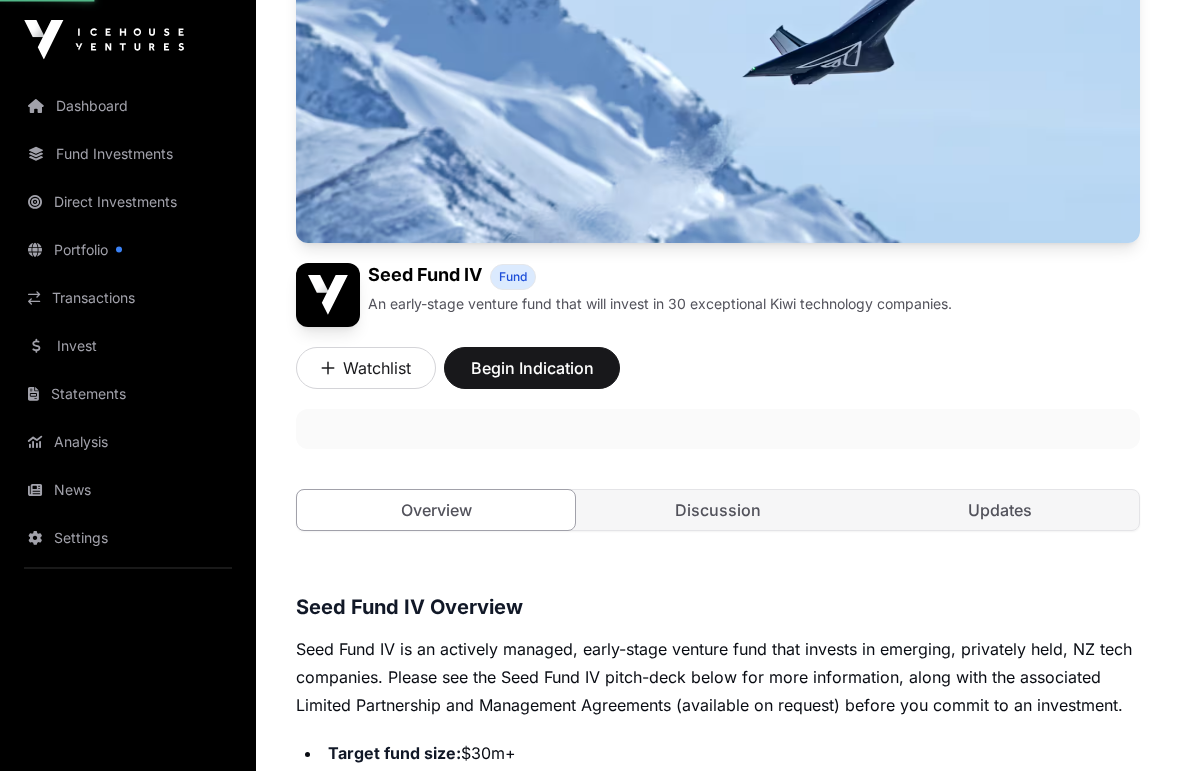 scroll, scrollTop: 340, scrollLeft: 0, axis: vertical 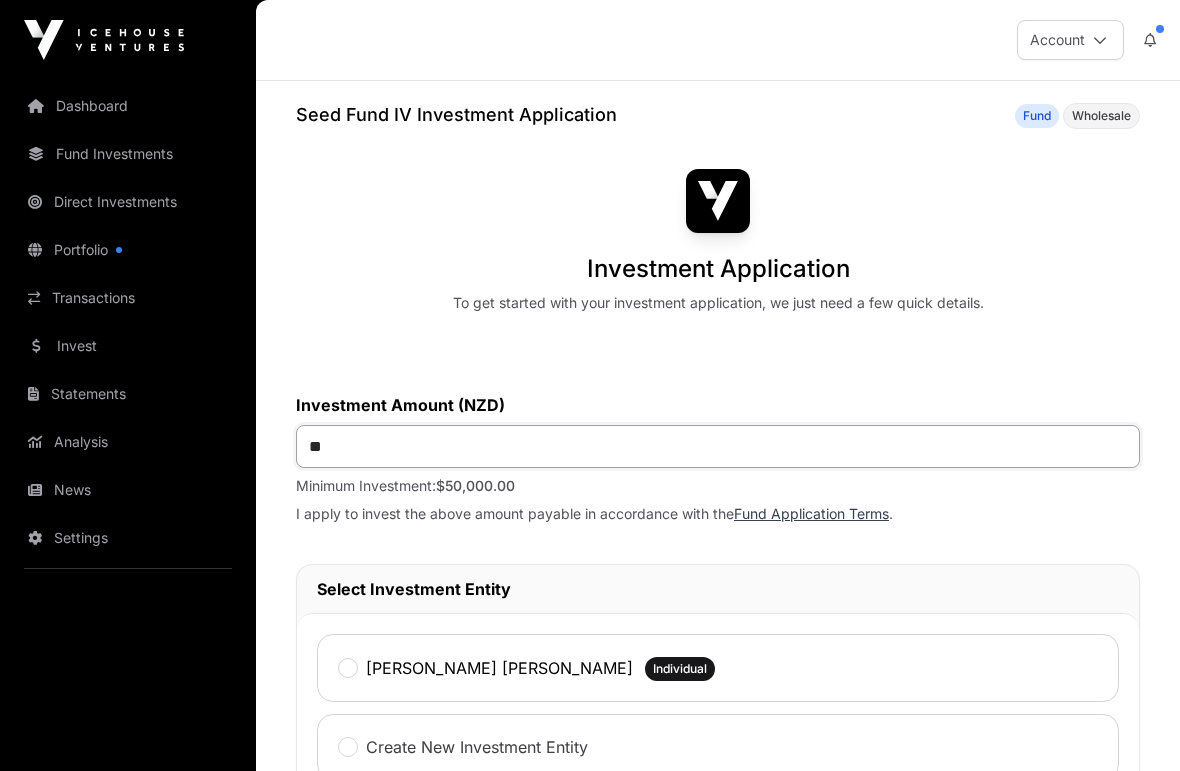 click on "**" 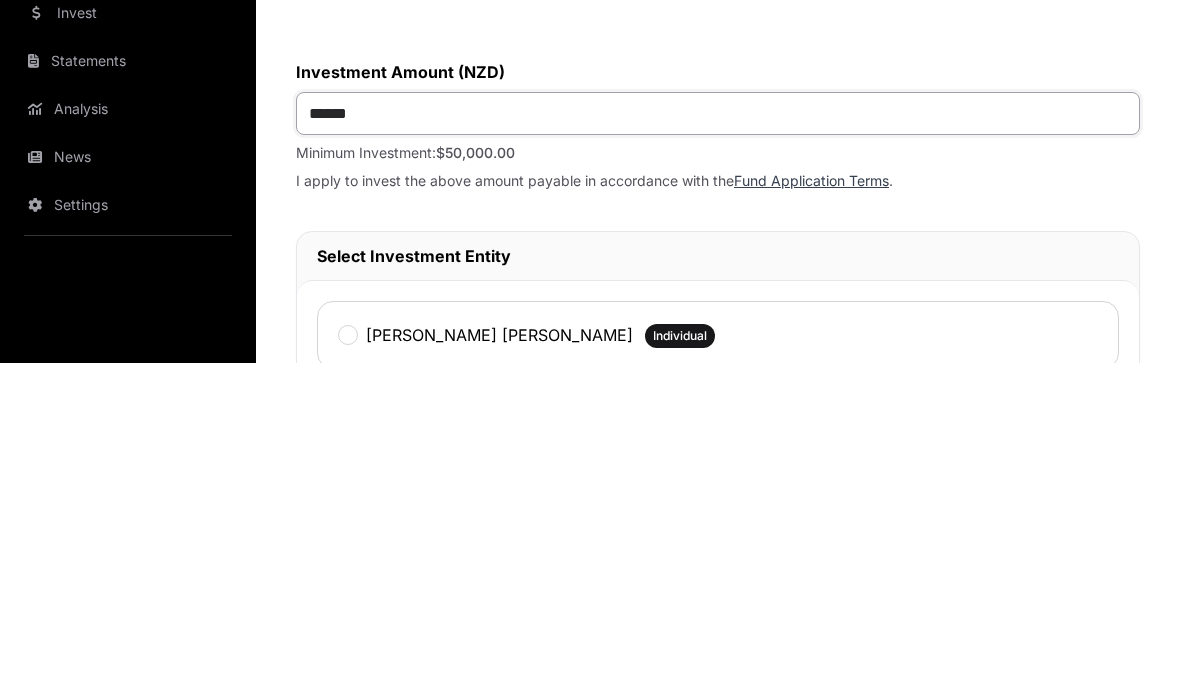 type on "*******" 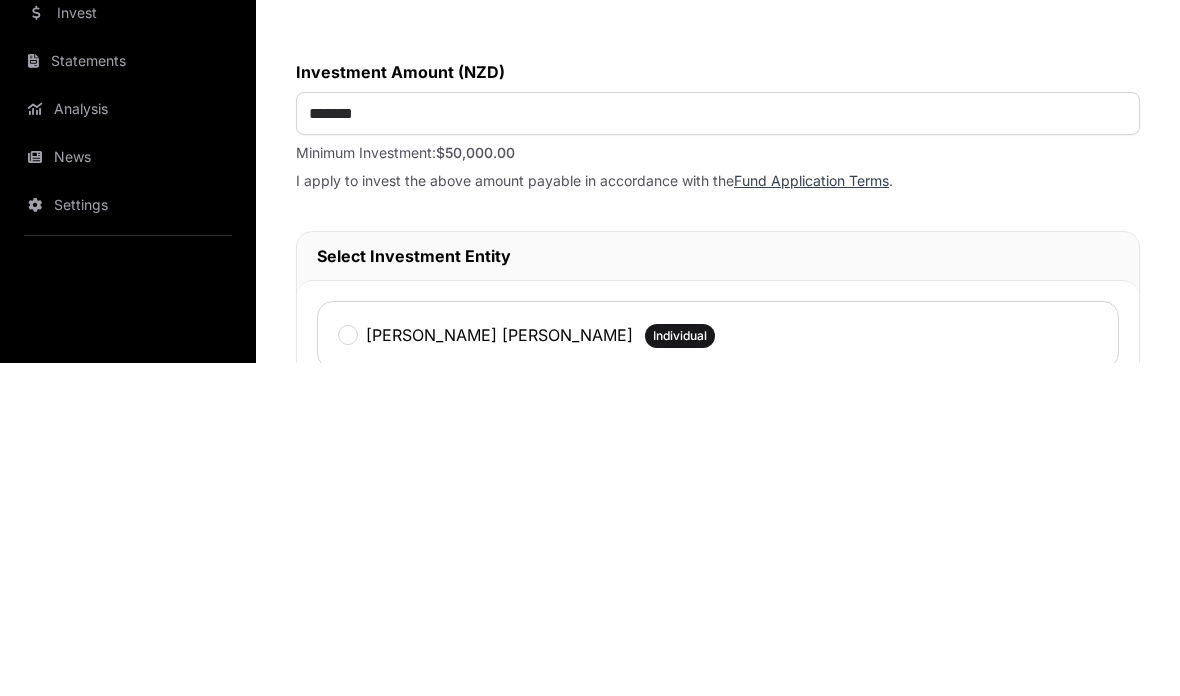 scroll, scrollTop: 333, scrollLeft: 0, axis: vertical 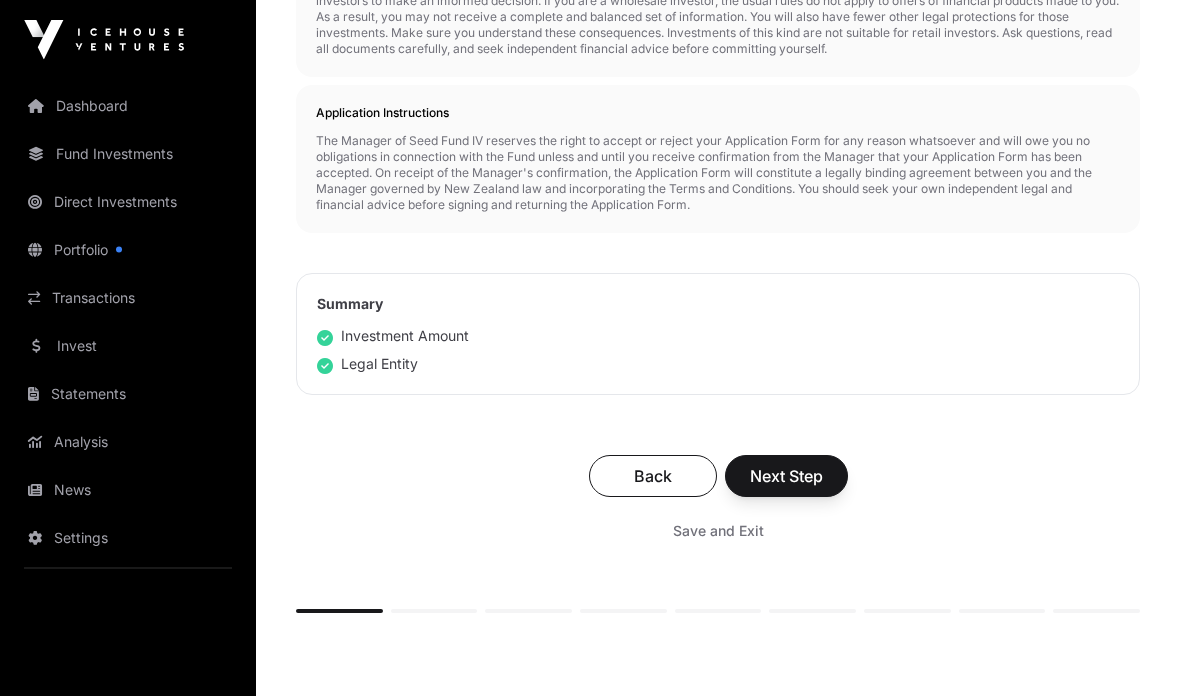 click on "Next Step" 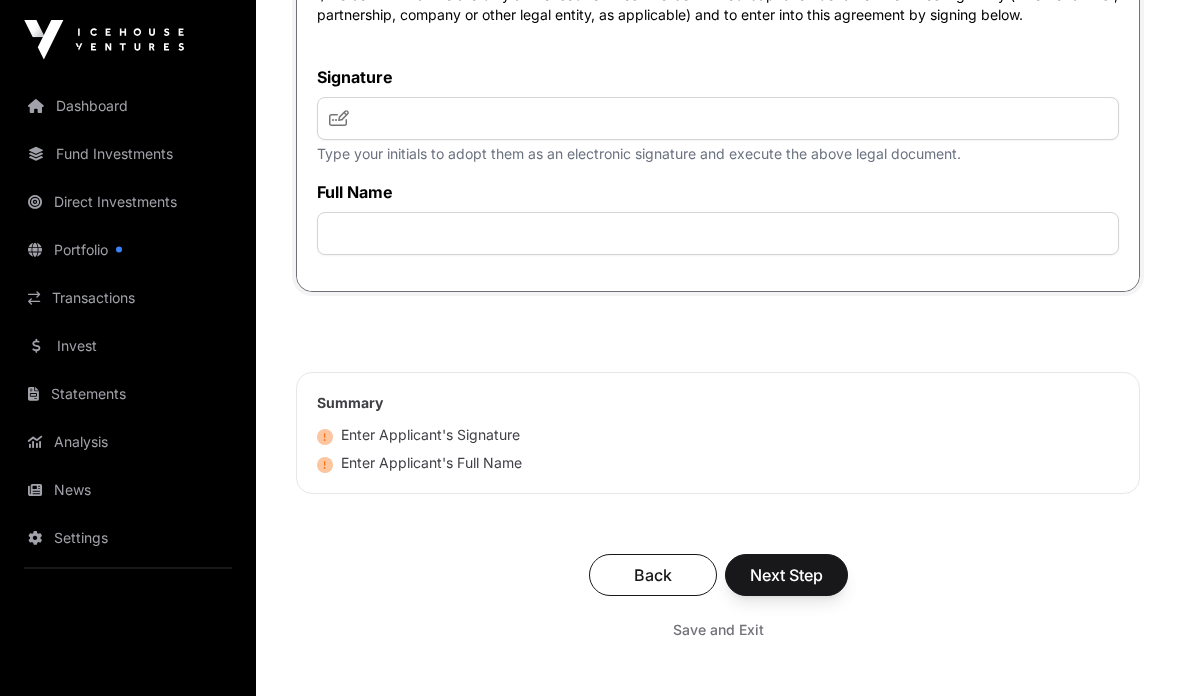 scroll, scrollTop: 5678, scrollLeft: 0, axis: vertical 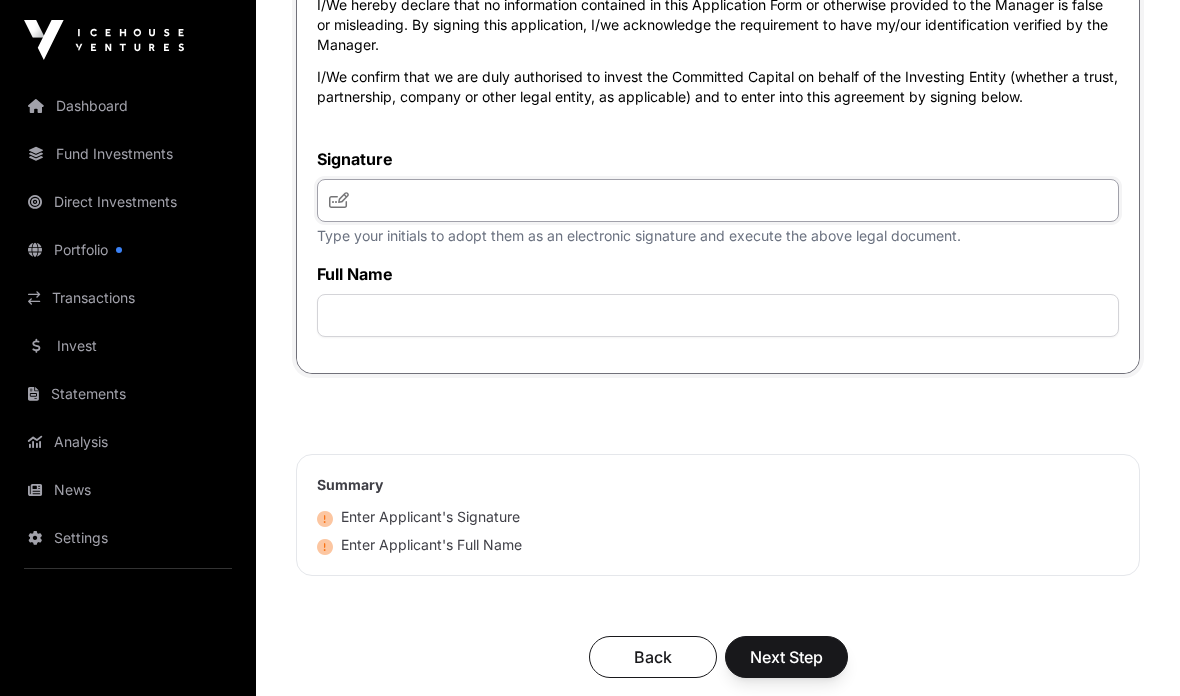 click 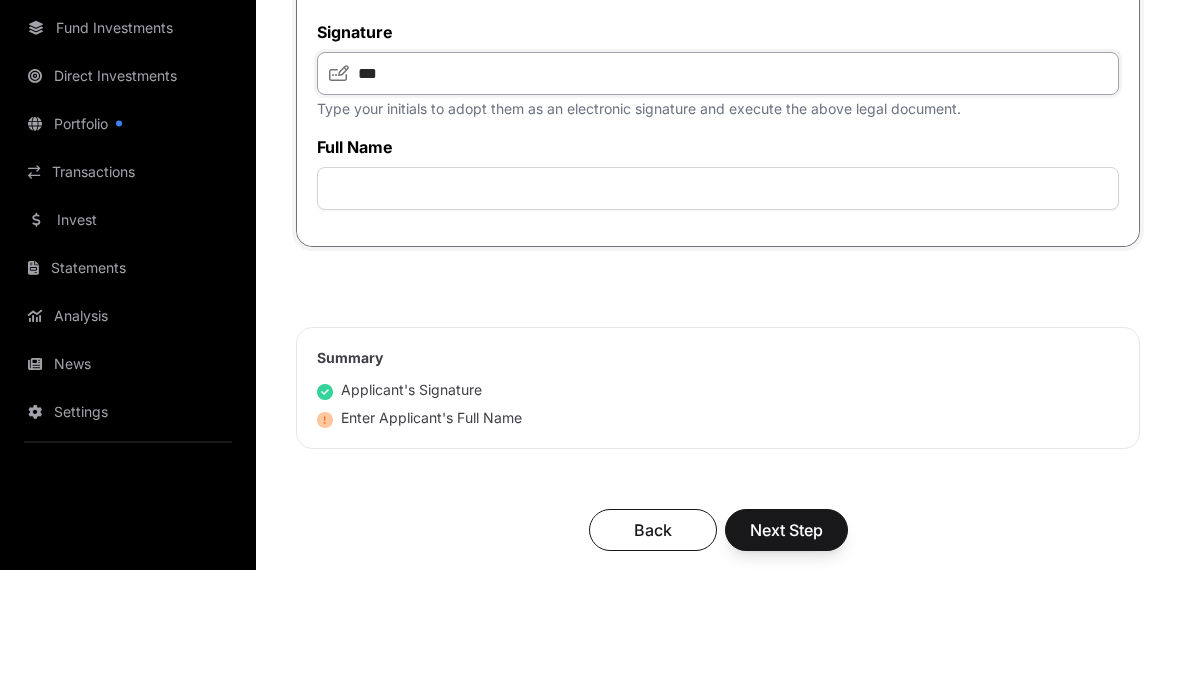 type on "***" 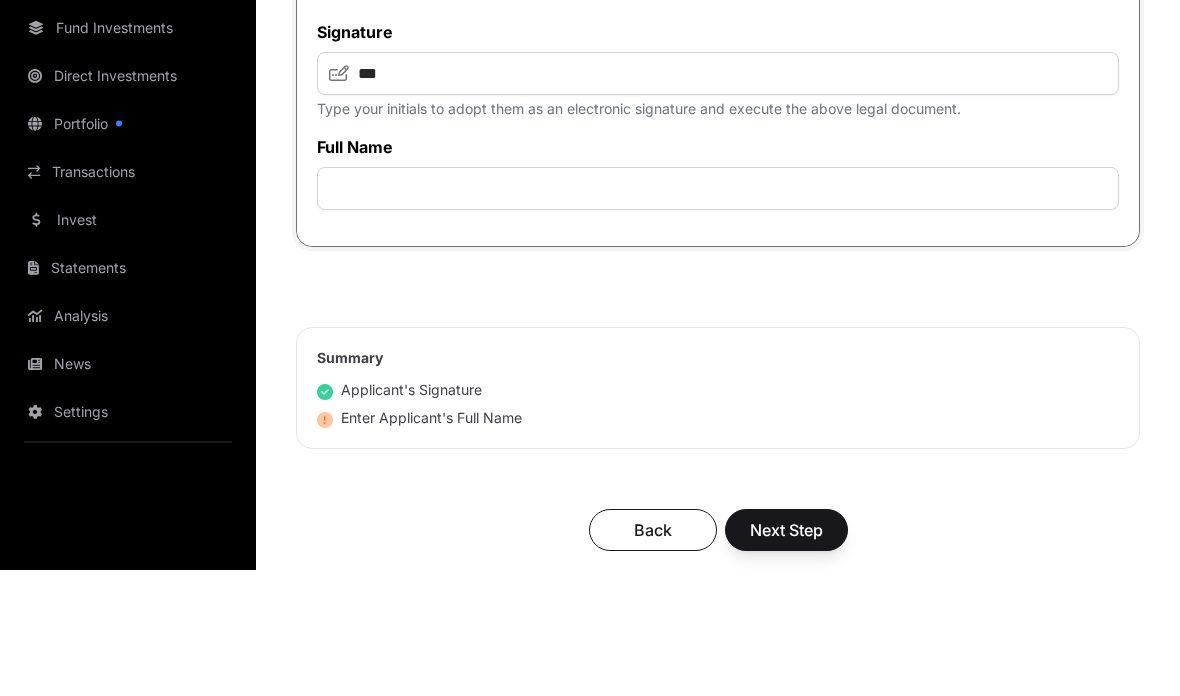 click on "Full Name" 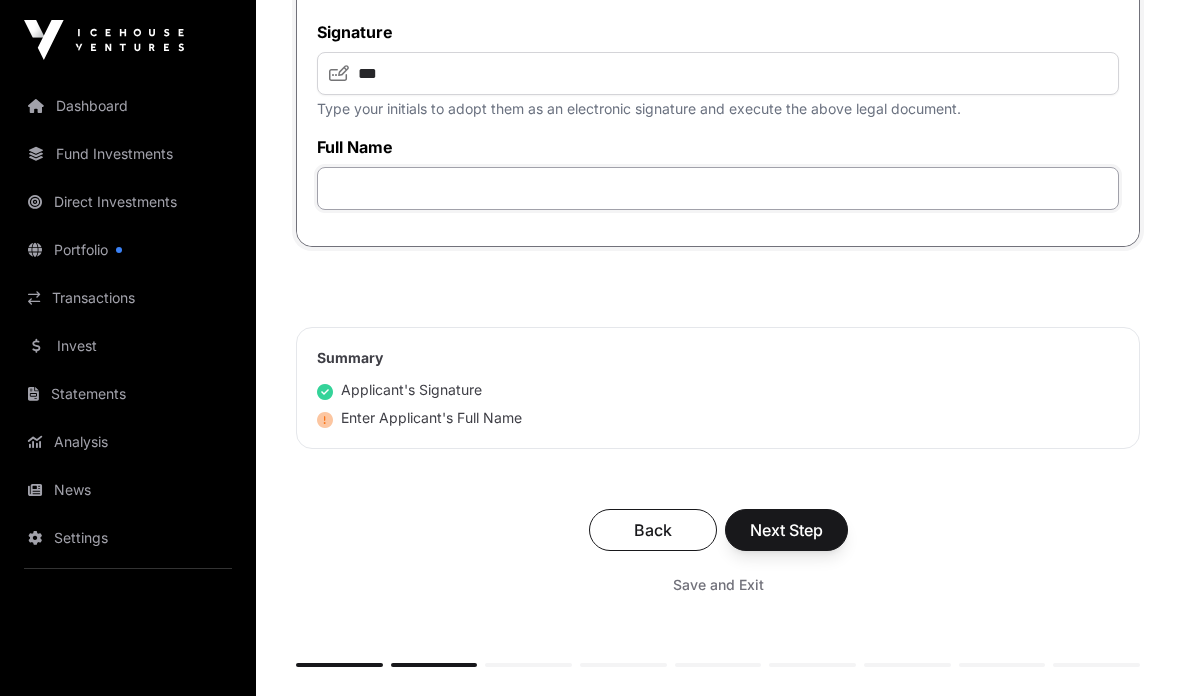 click 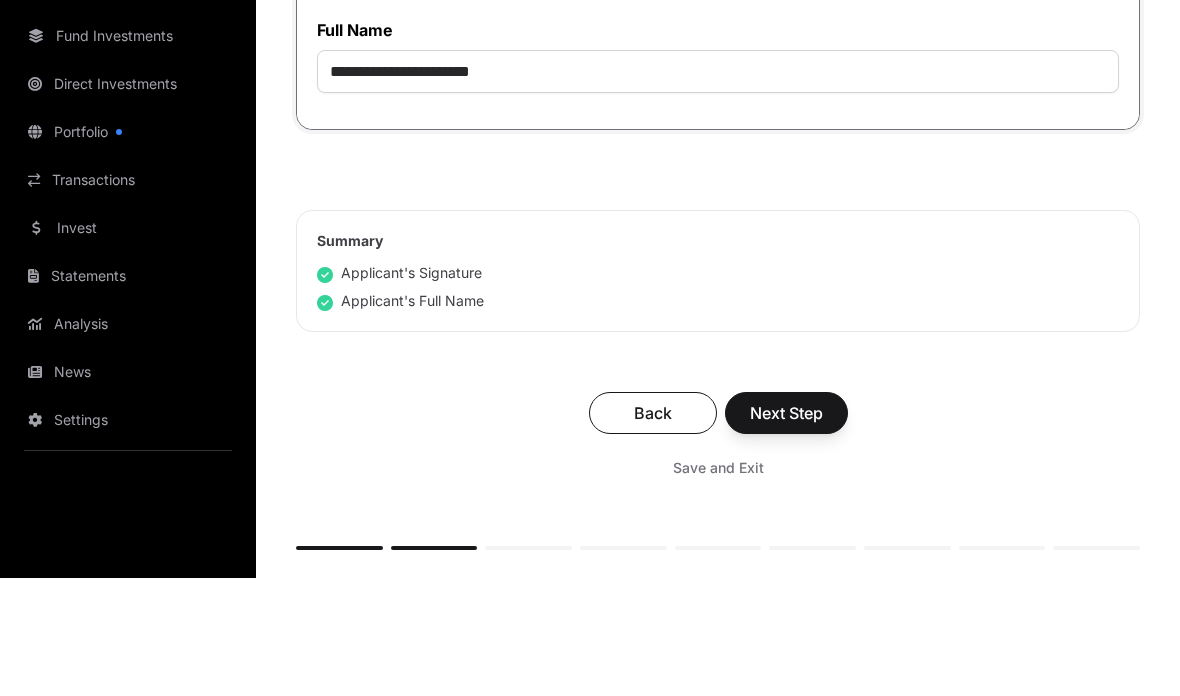 scroll, scrollTop: 5923, scrollLeft: 0, axis: vertical 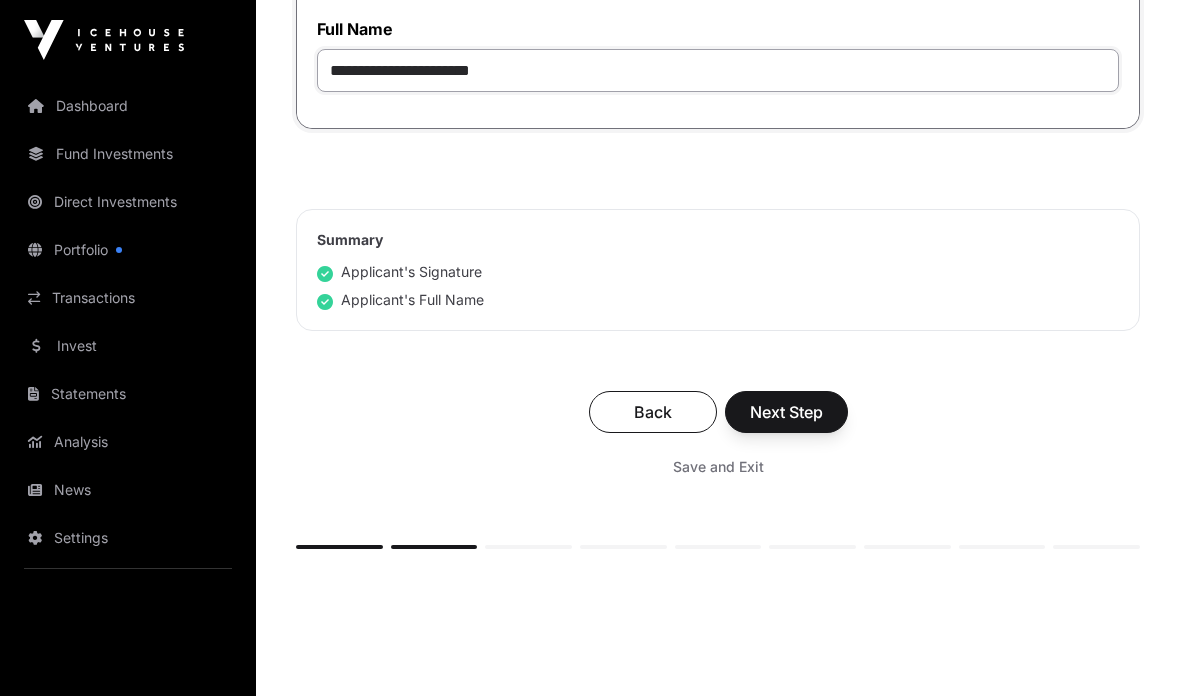 type on "**********" 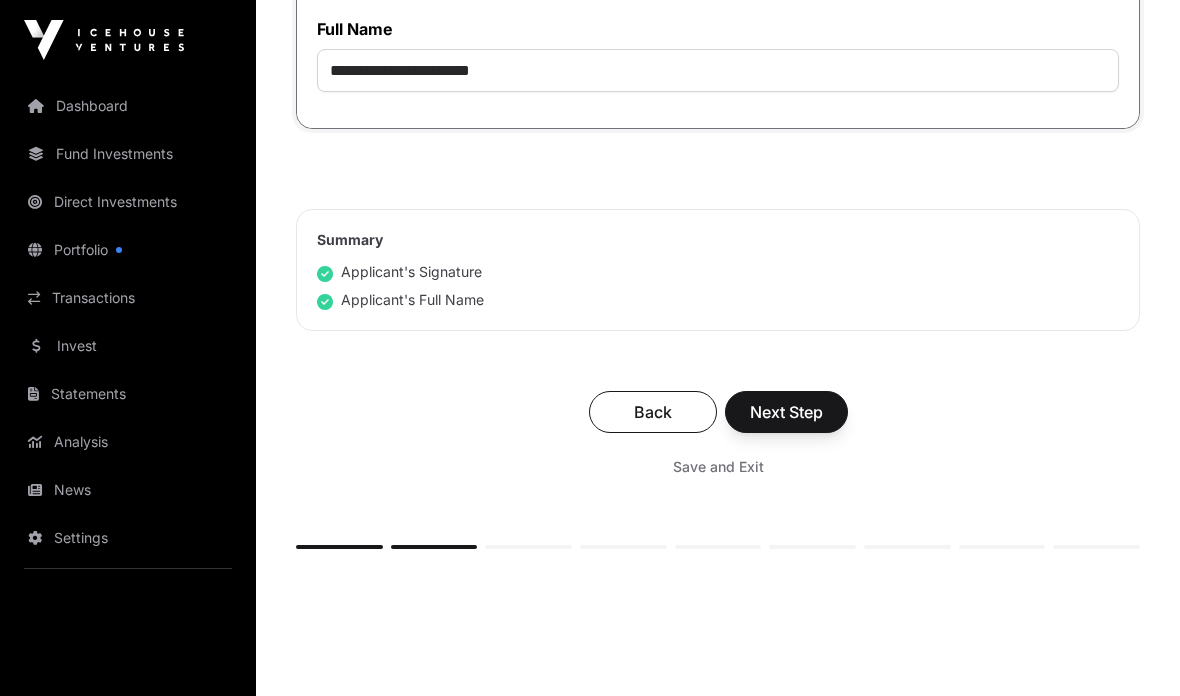 click on "Next Step" 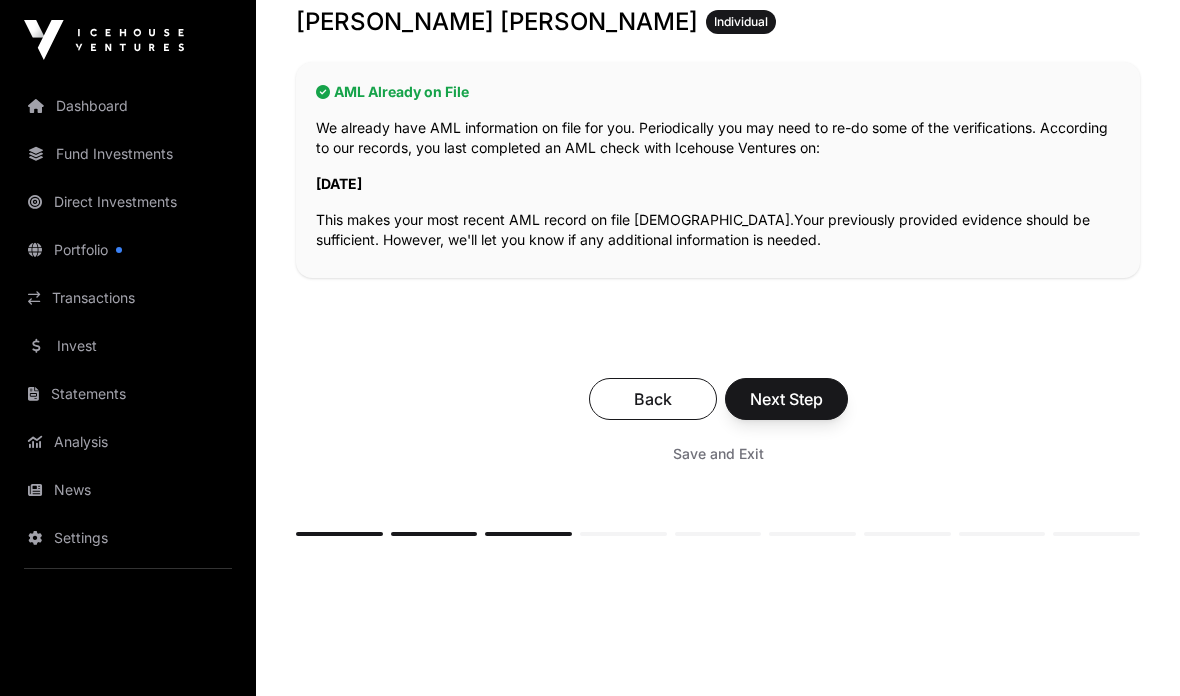 scroll, scrollTop: 433, scrollLeft: 0, axis: vertical 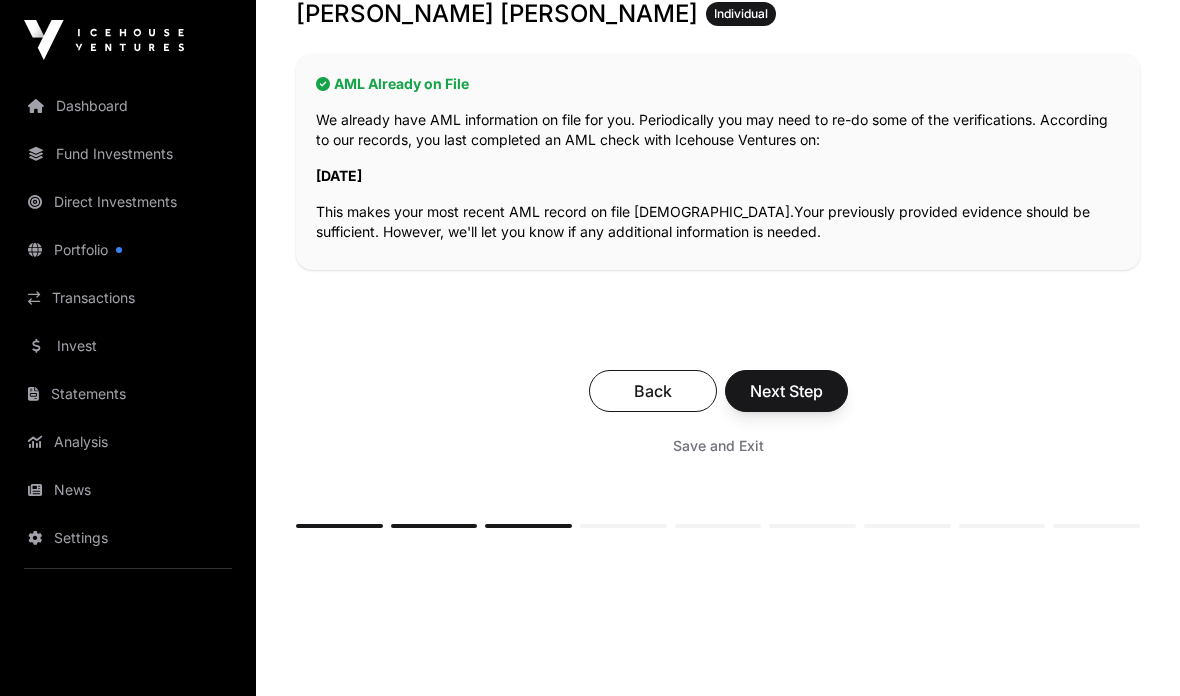 click on "Next Step" 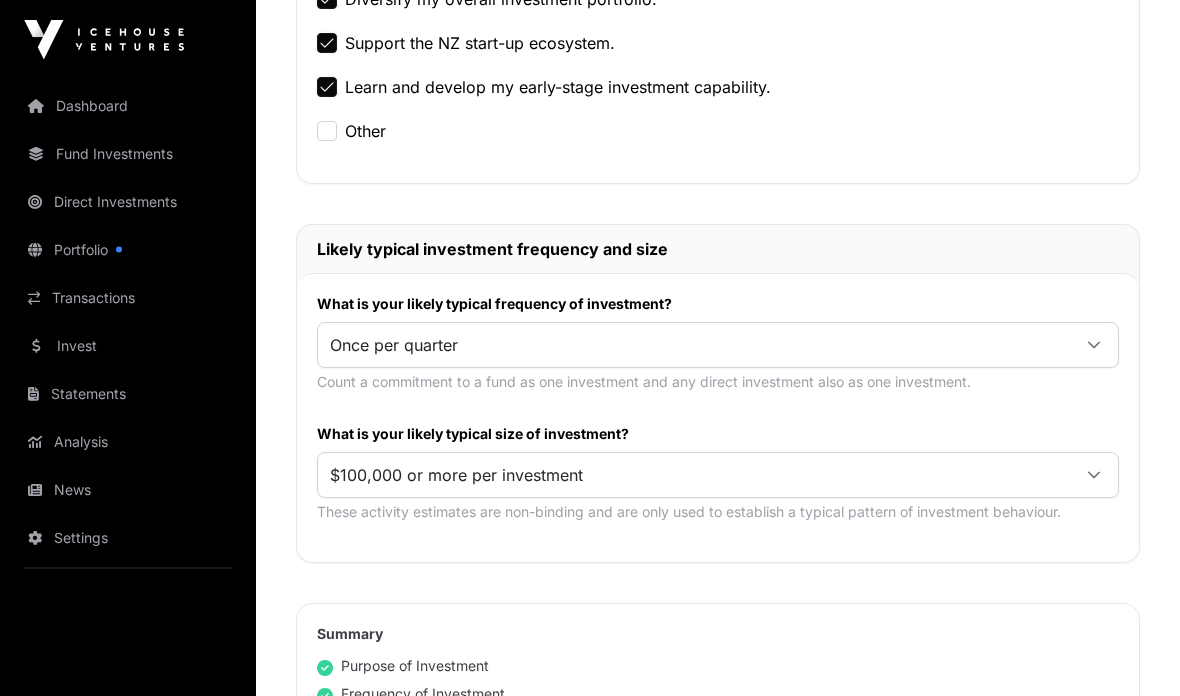 scroll, scrollTop: 871, scrollLeft: 0, axis: vertical 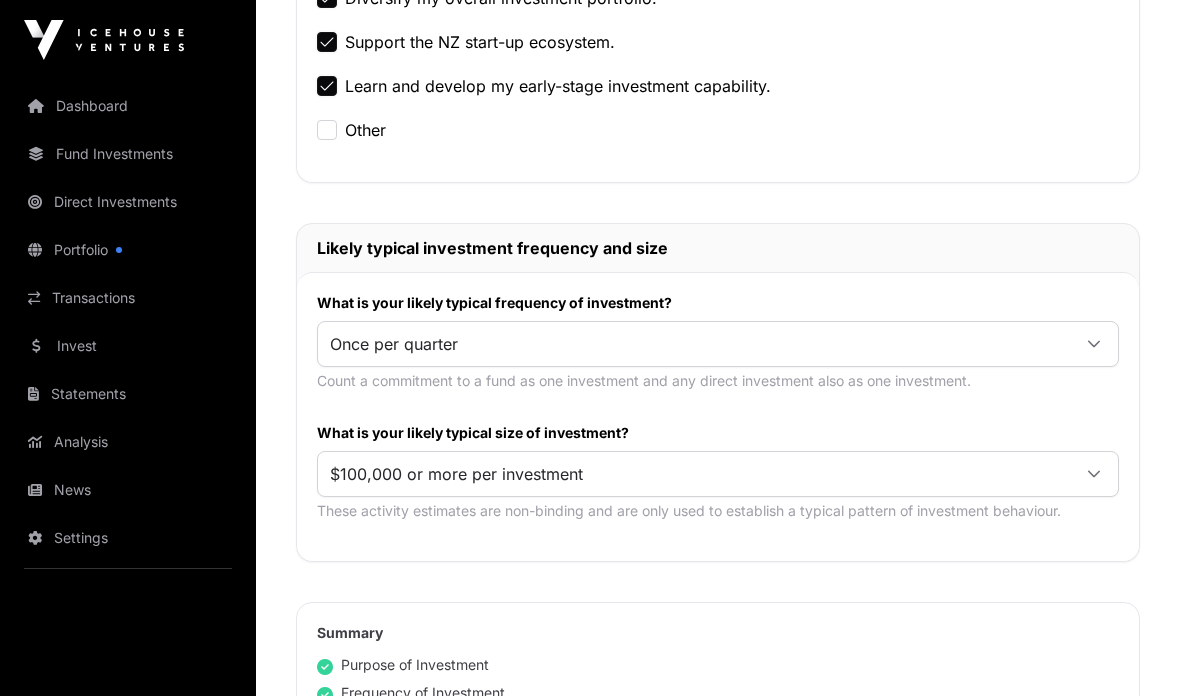 click 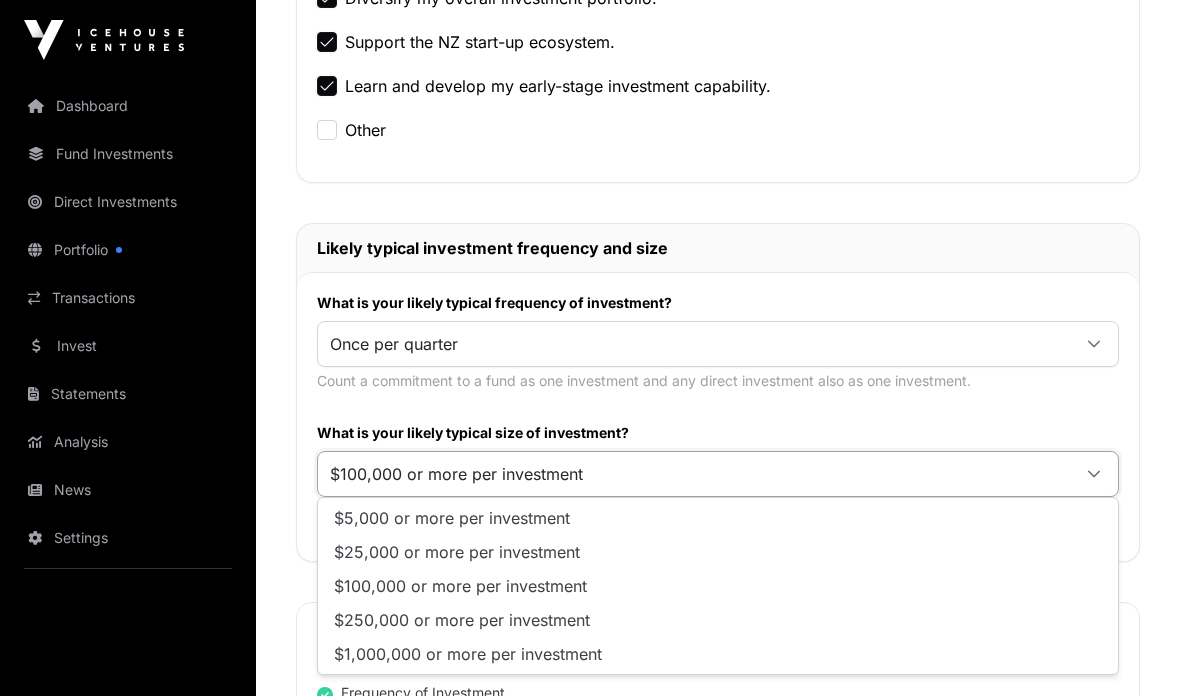 click on "$25,000 or more per investment" 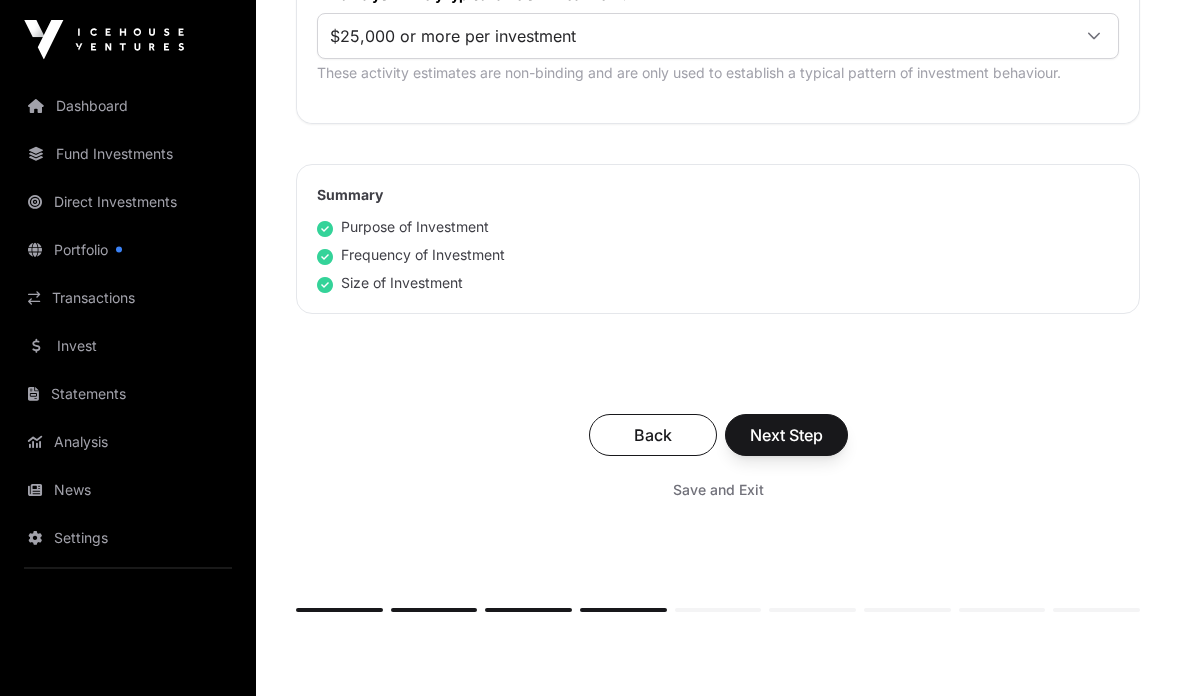 scroll, scrollTop: 1316, scrollLeft: 0, axis: vertical 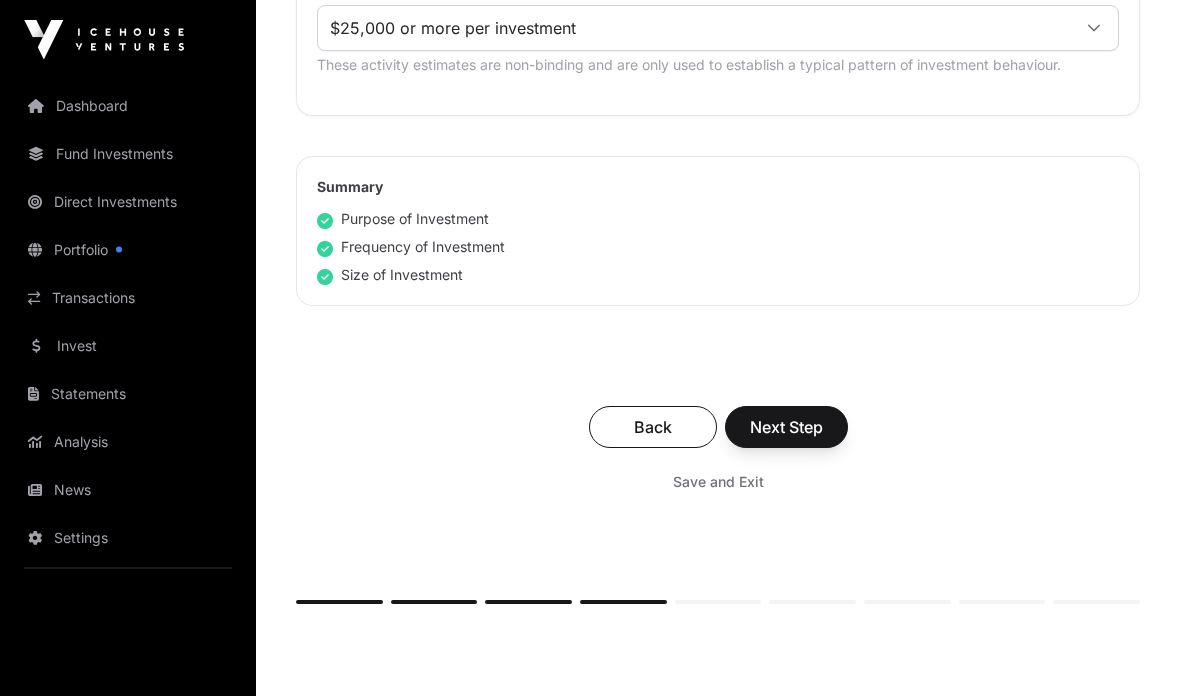 click on "Next Step" 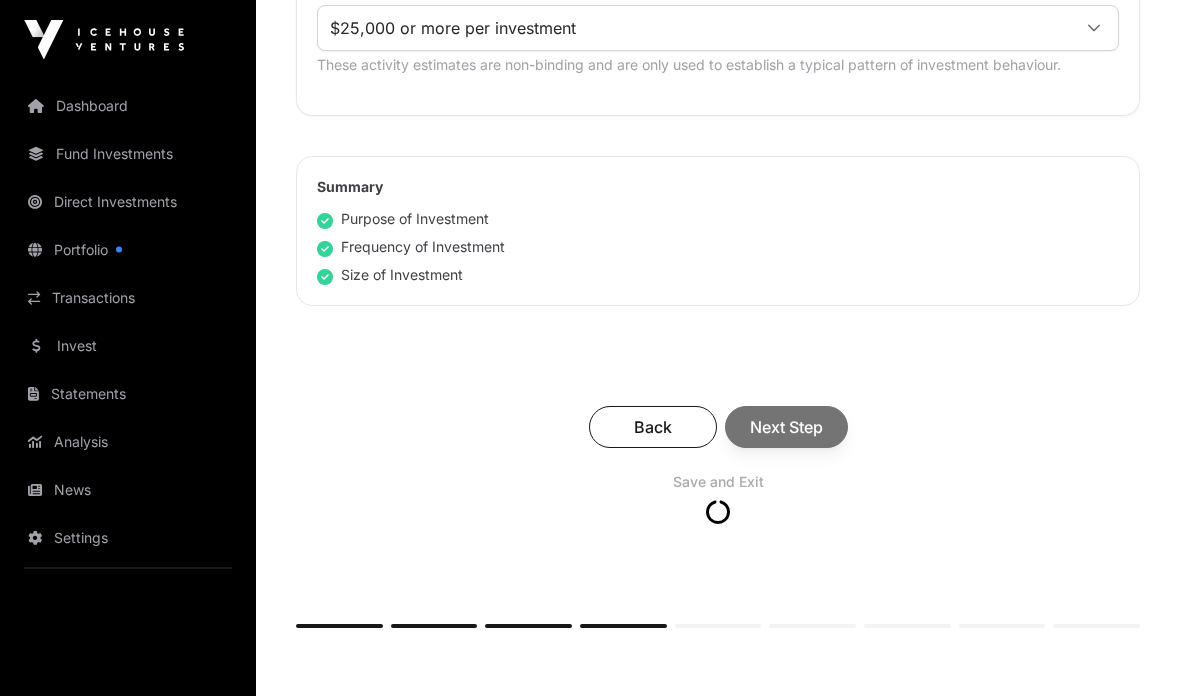 scroll, scrollTop: 1317, scrollLeft: 0, axis: vertical 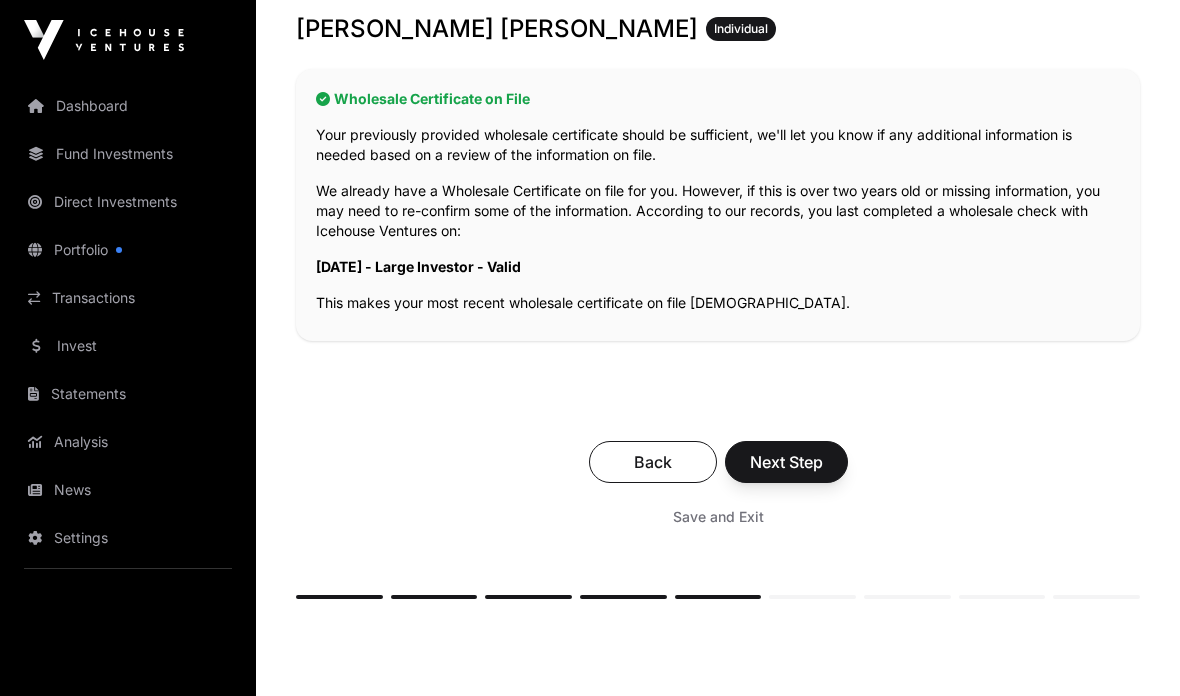 click on "Next Step" 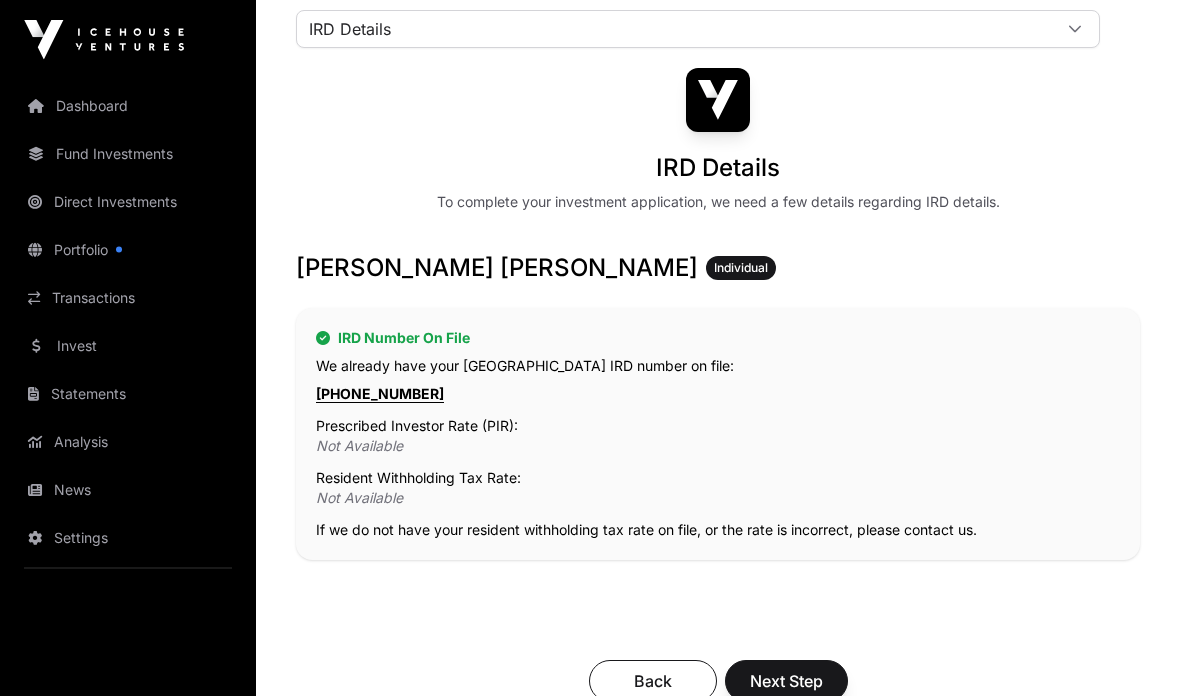 scroll, scrollTop: 305, scrollLeft: 0, axis: vertical 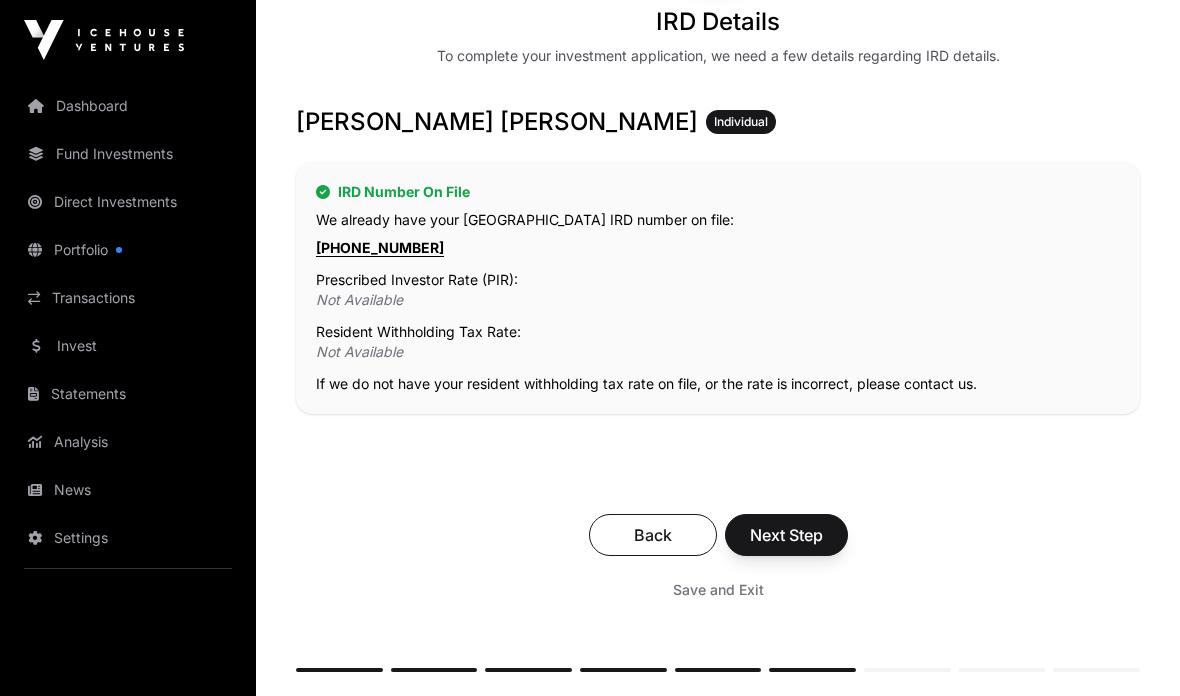 click on "Next Step" 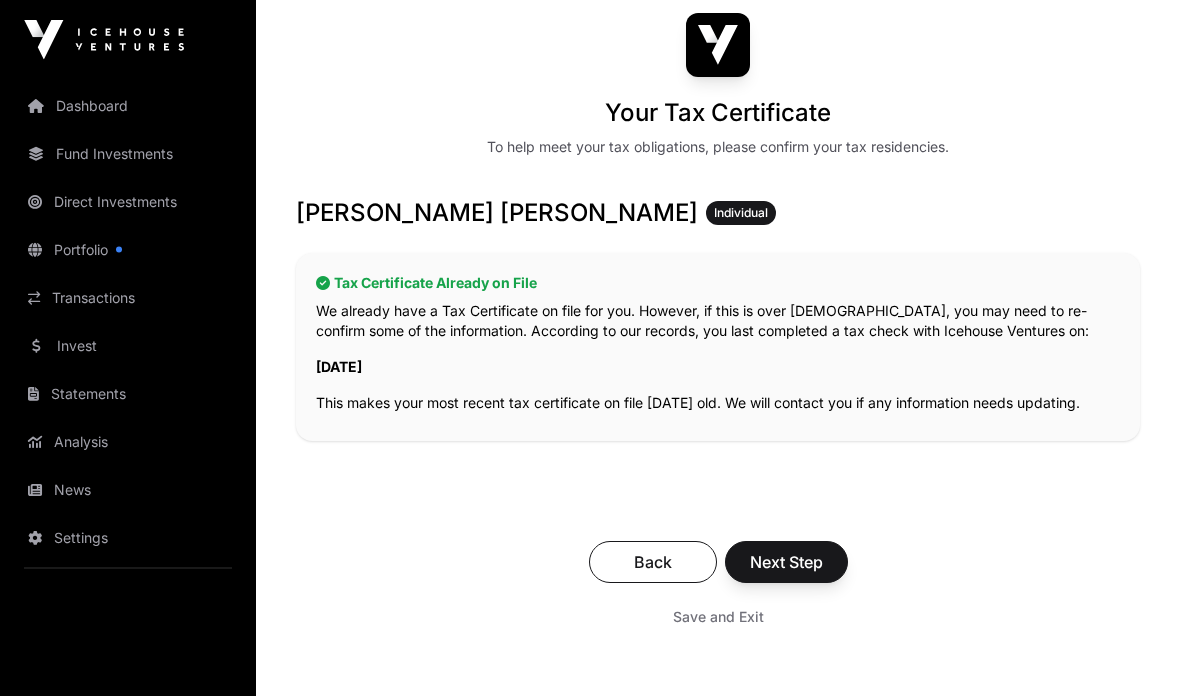 scroll, scrollTop: 218, scrollLeft: 0, axis: vertical 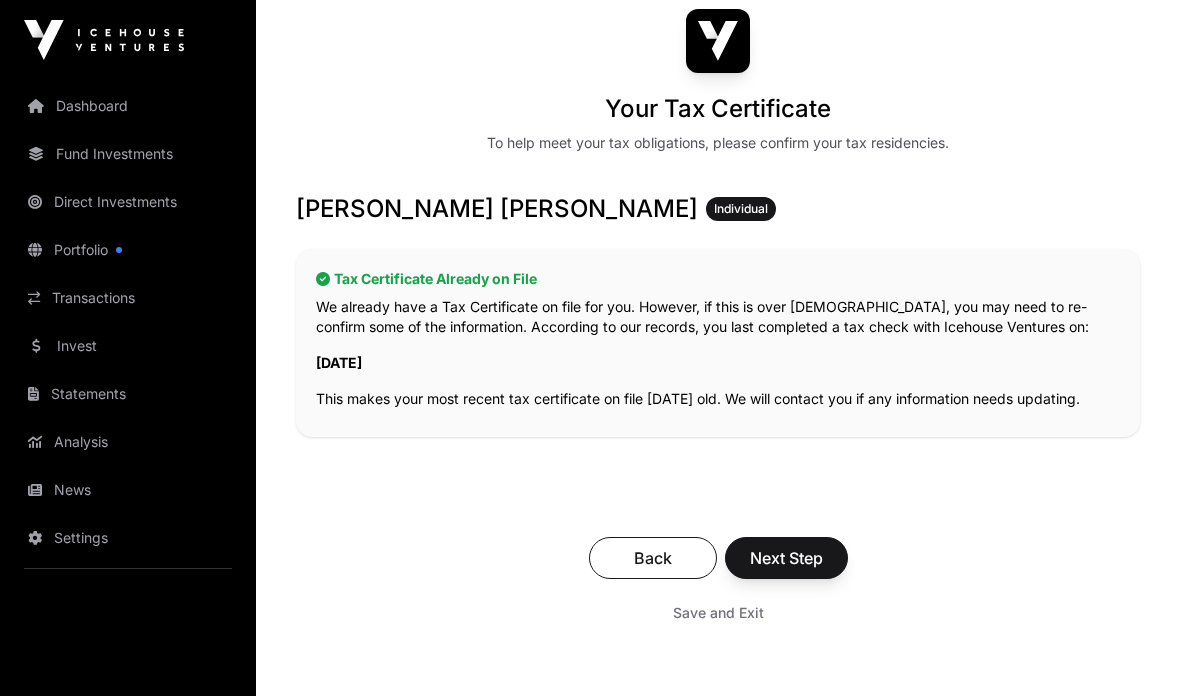 click on "Next Step" 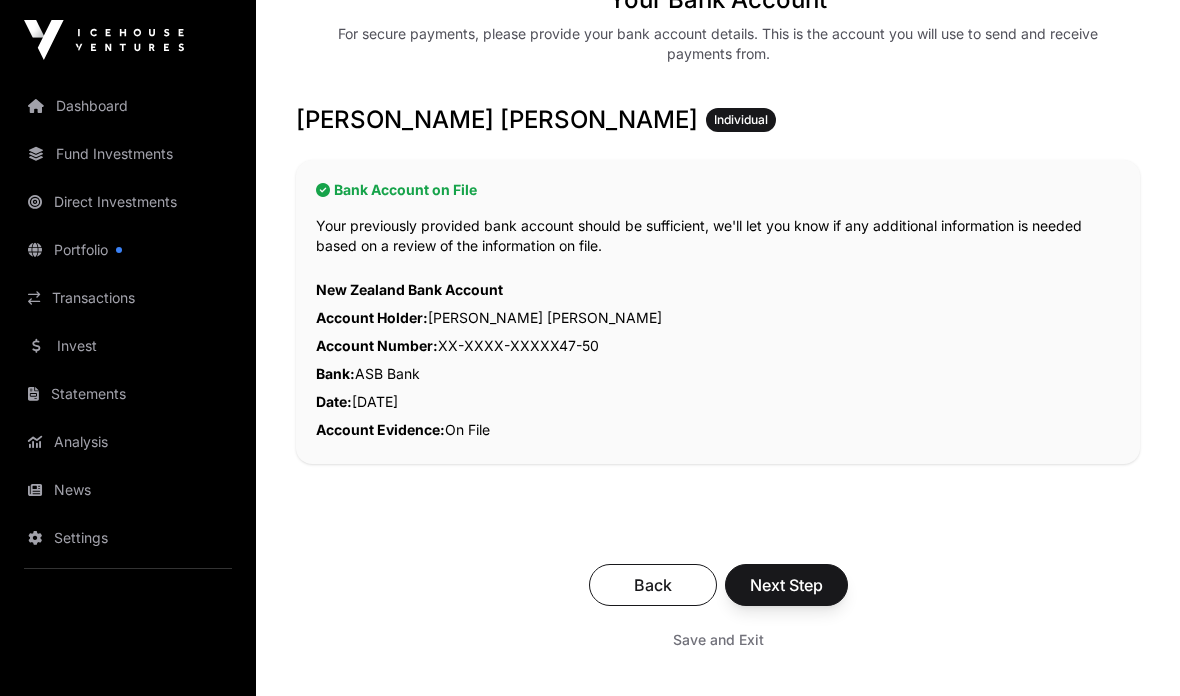 scroll, scrollTop: 359, scrollLeft: 0, axis: vertical 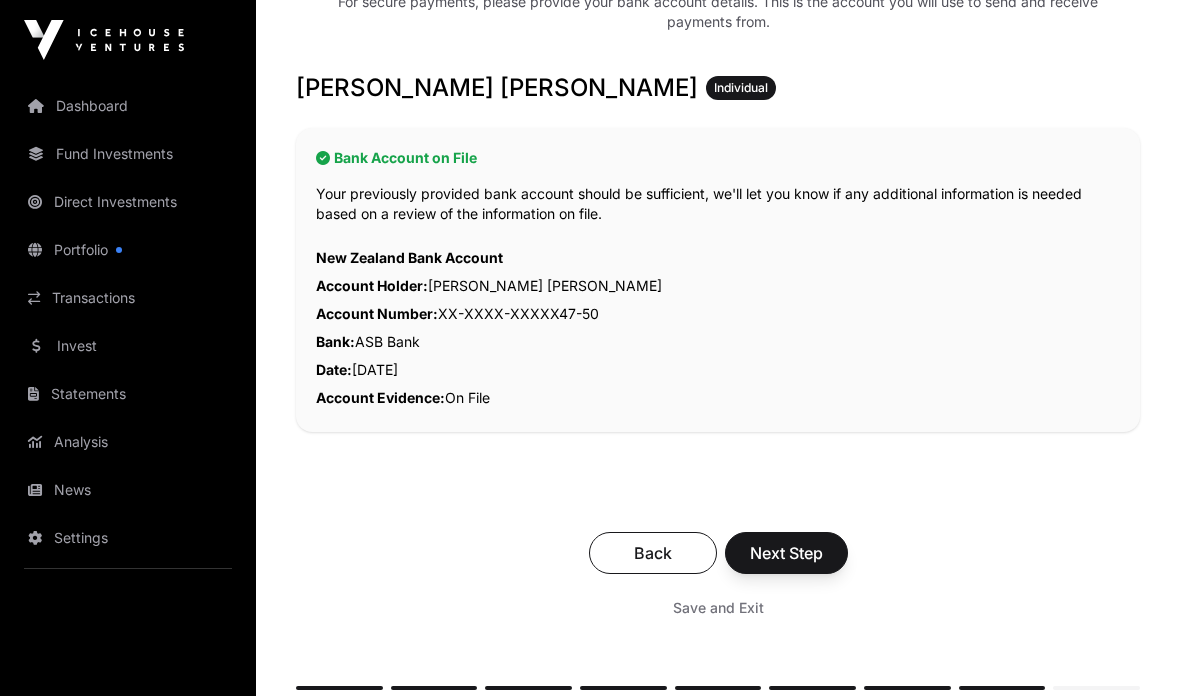 click on "Next Step" 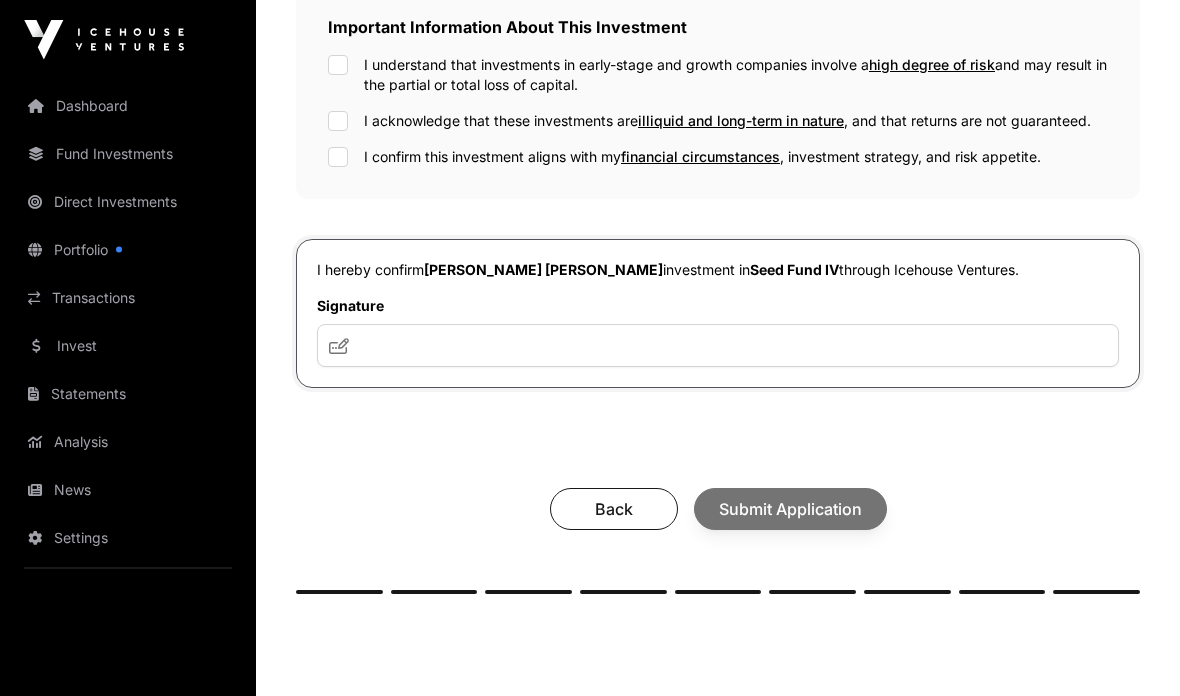 scroll, scrollTop: 739, scrollLeft: 0, axis: vertical 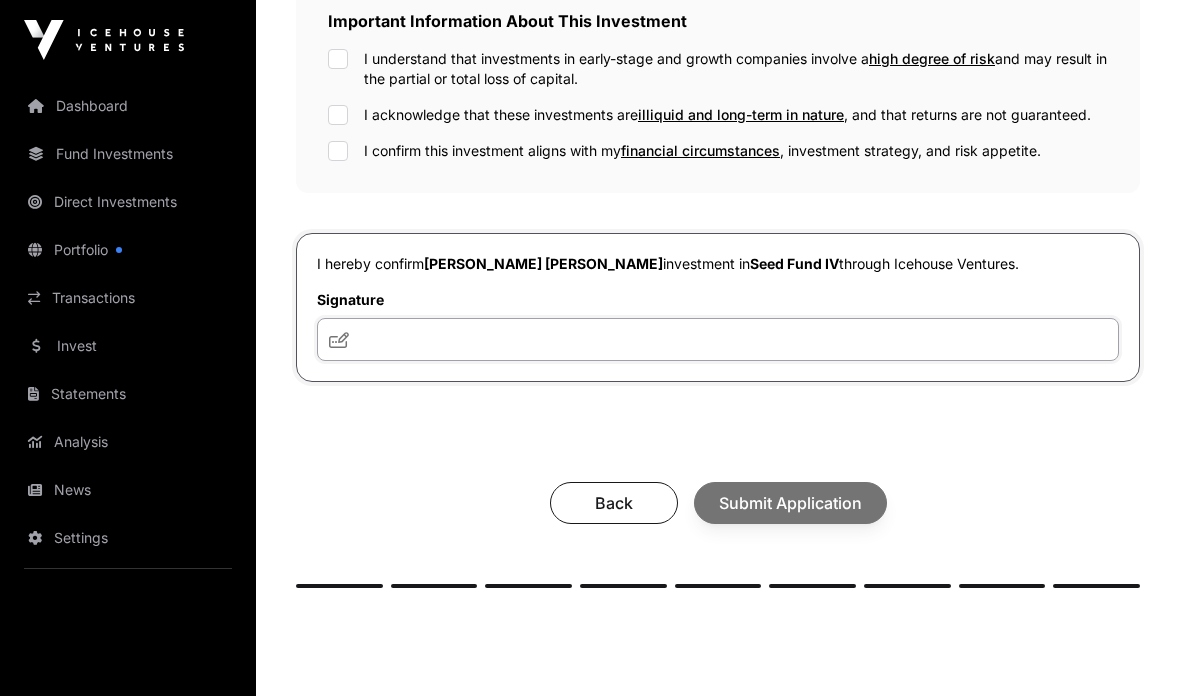 click 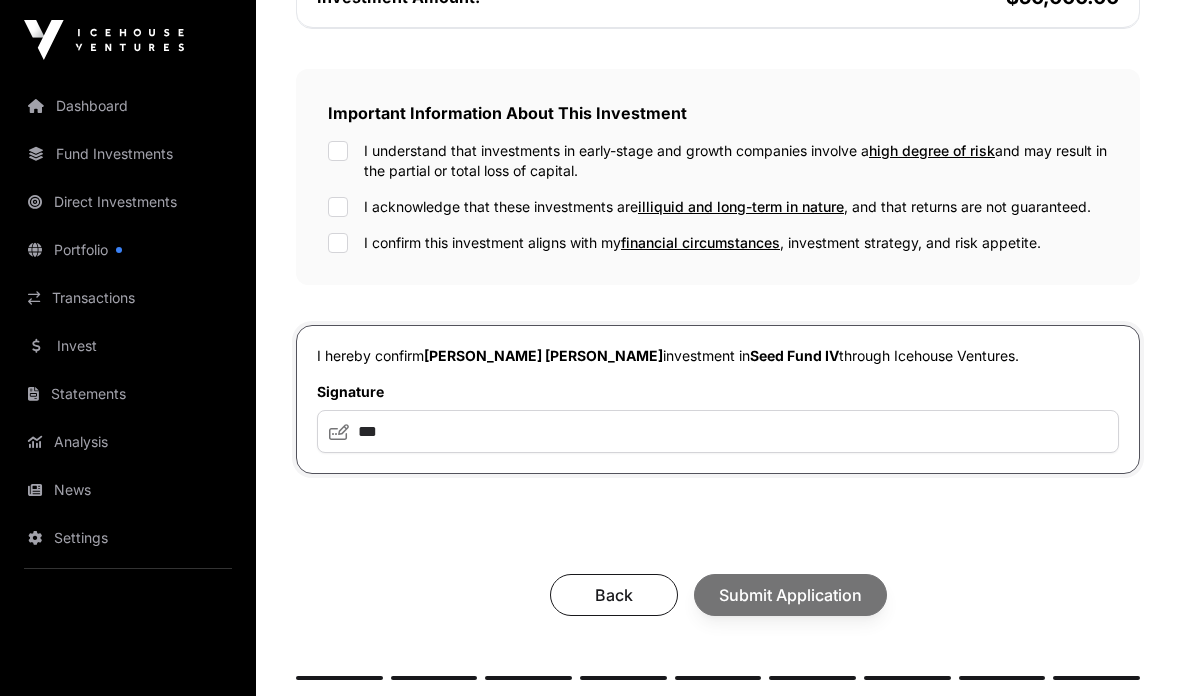 scroll, scrollTop: 642, scrollLeft: 0, axis: vertical 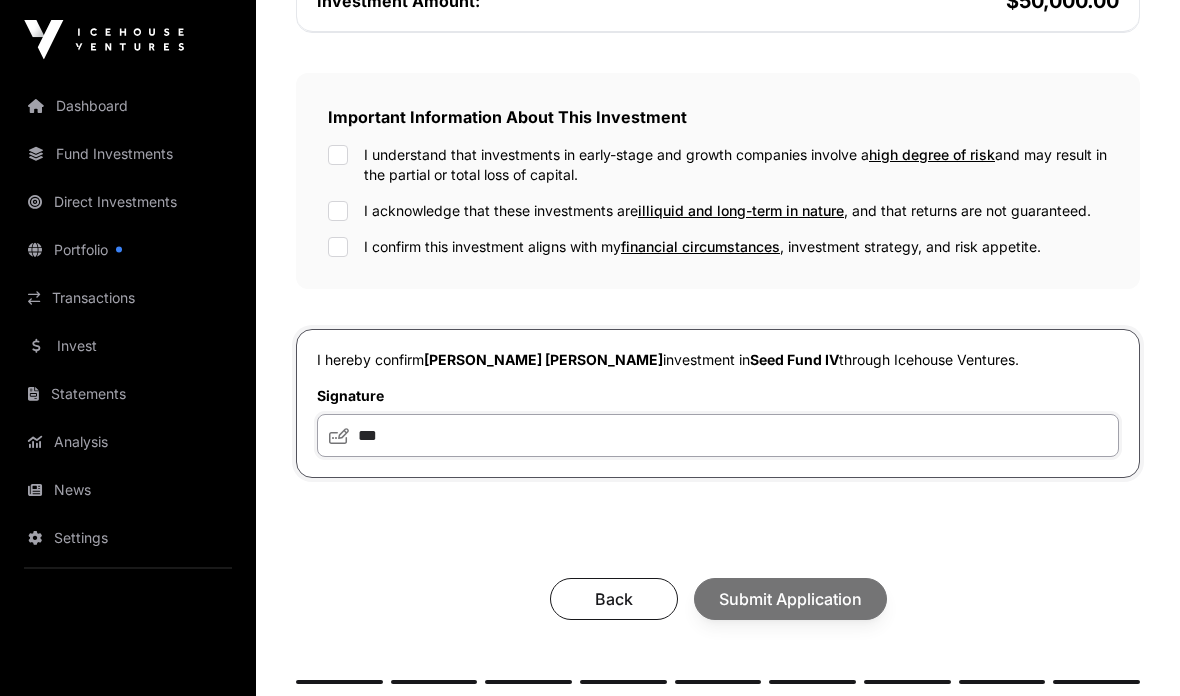 type on "***" 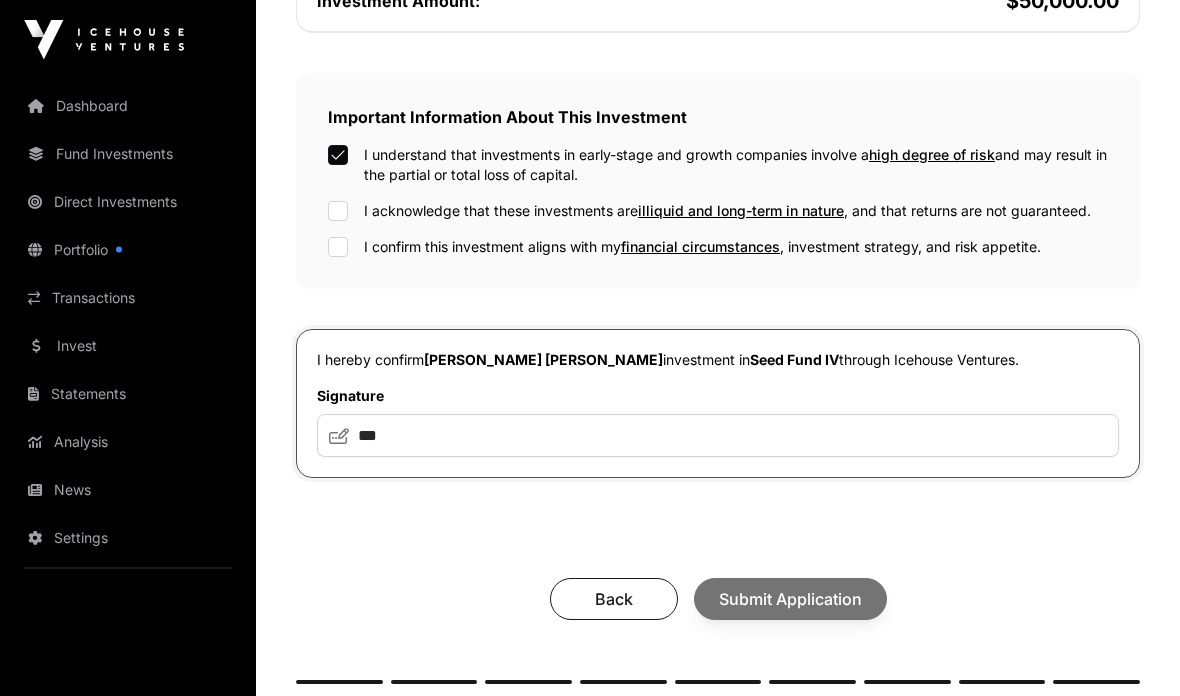 scroll, scrollTop: 643, scrollLeft: 0, axis: vertical 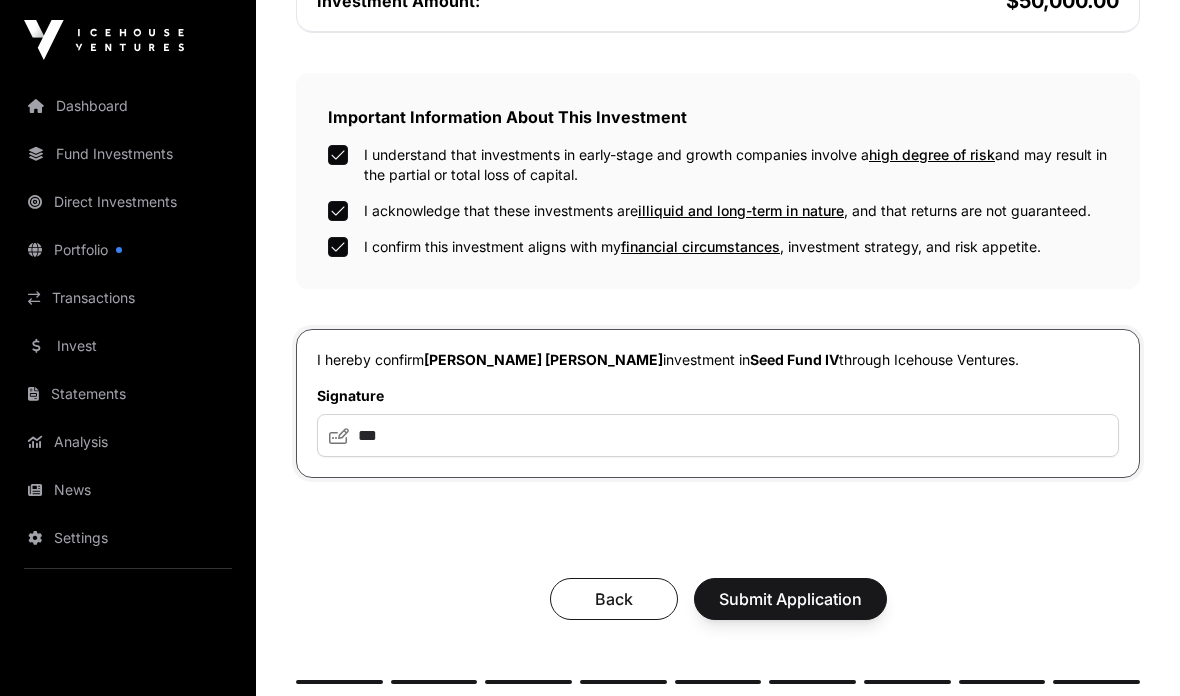 click on "Submit Application" 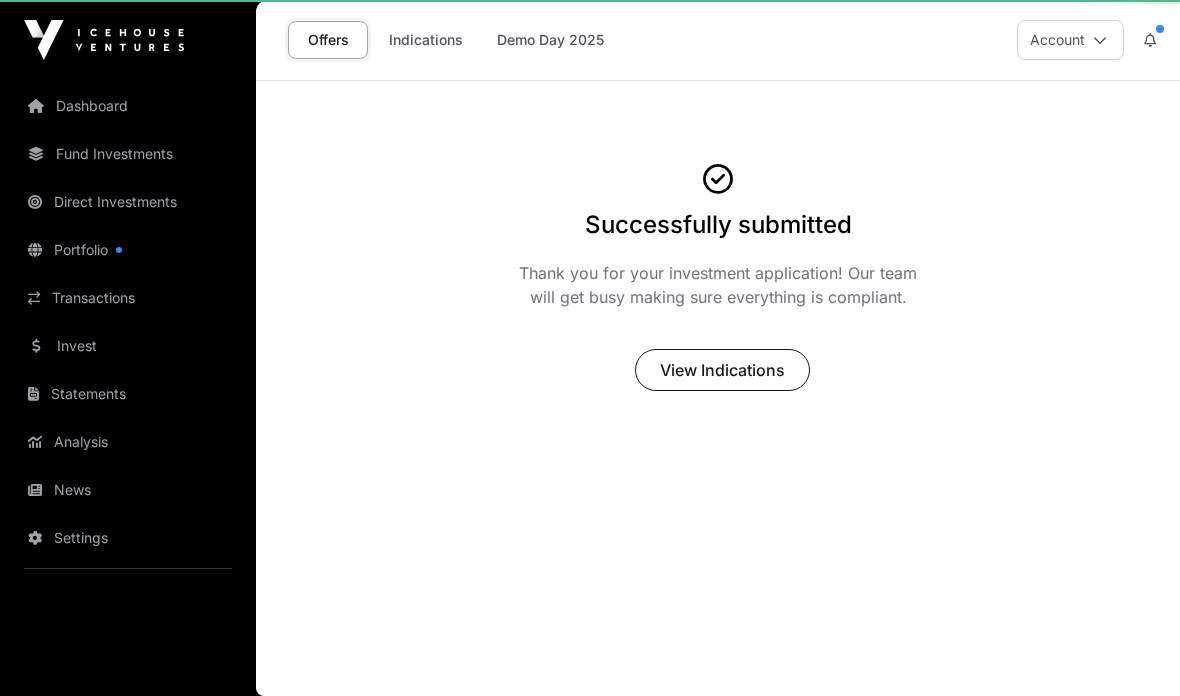 scroll, scrollTop: 80, scrollLeft: 0, axis: vertical 